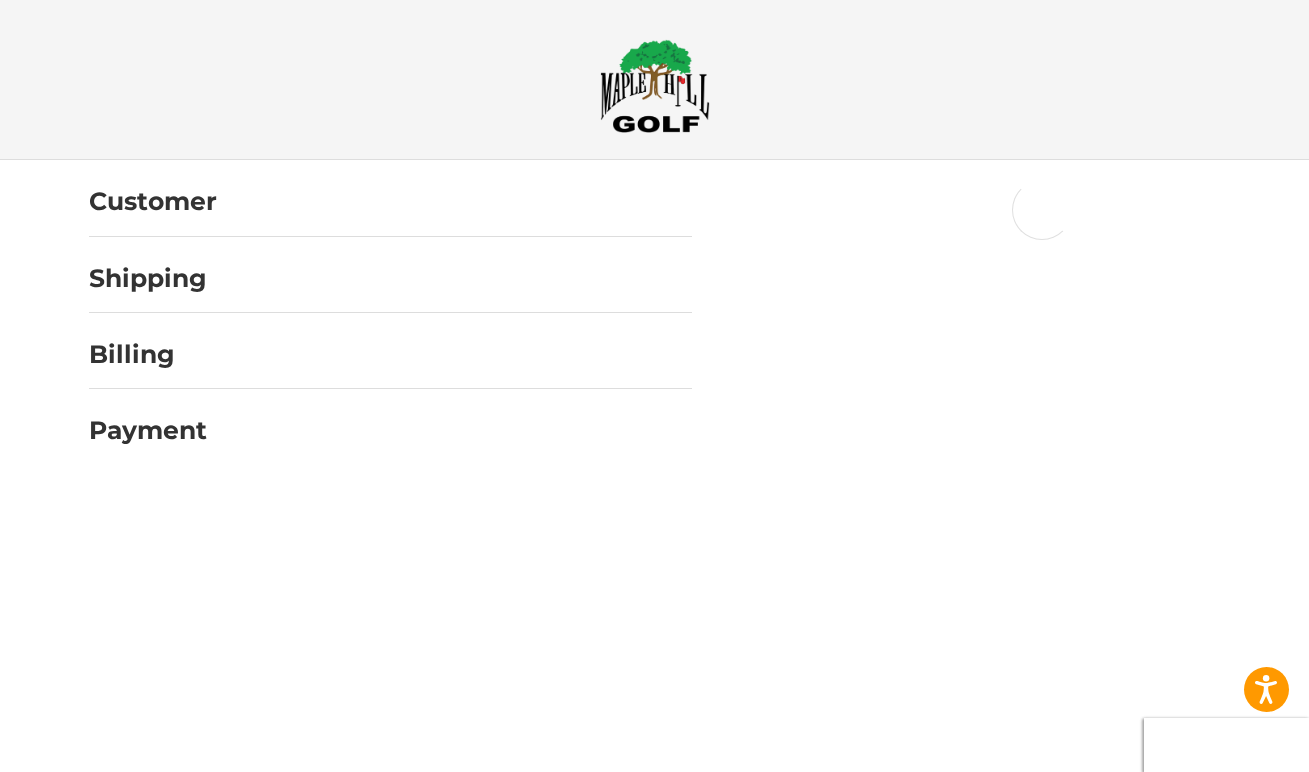 scroll, scrollTop: 0, scrollLeft: 0, axis: both 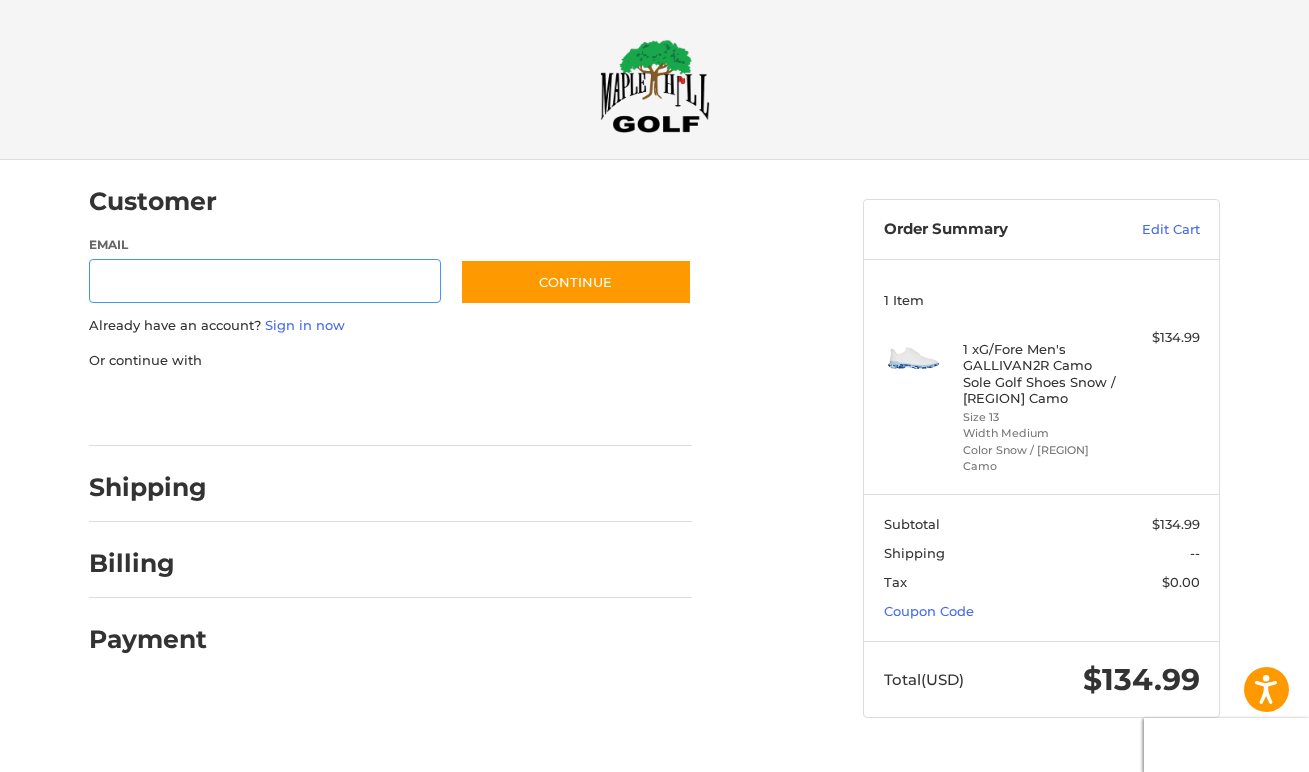 click on "Email" at bounding box center (265, 281) 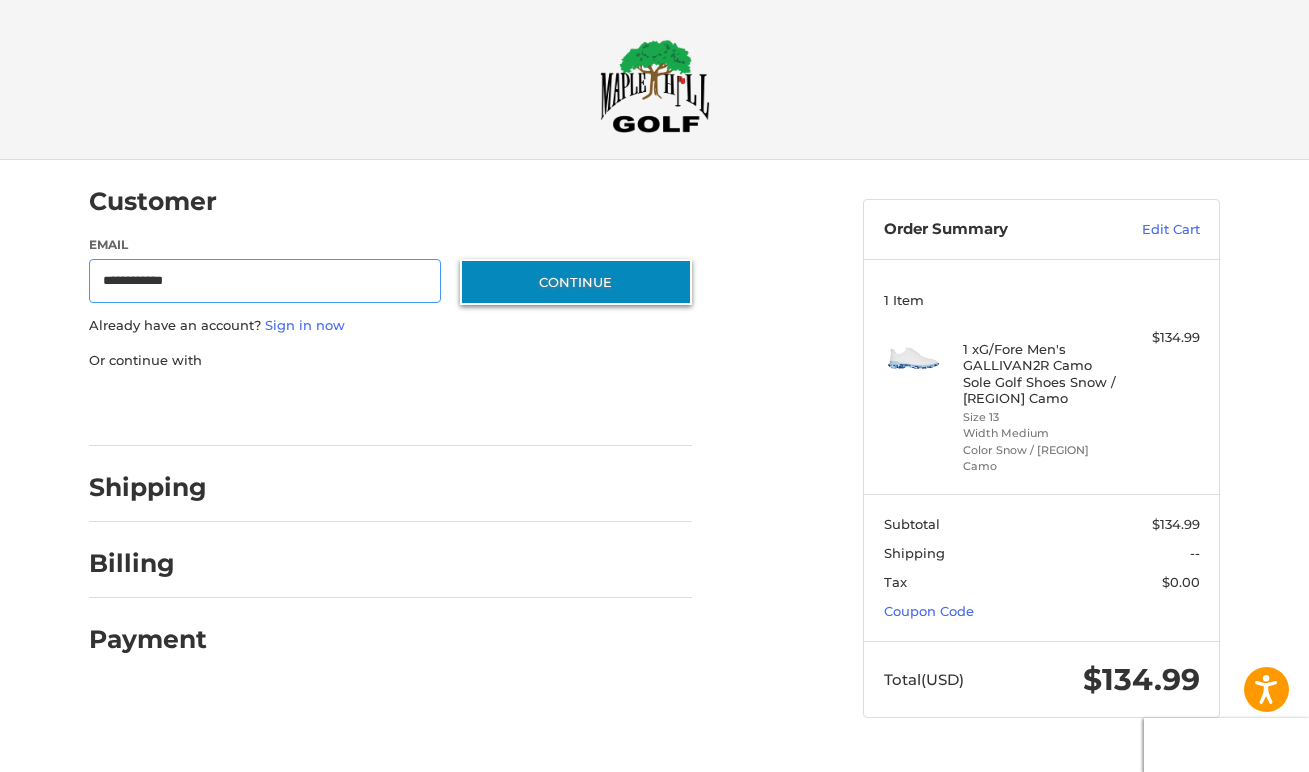 type on "**********" 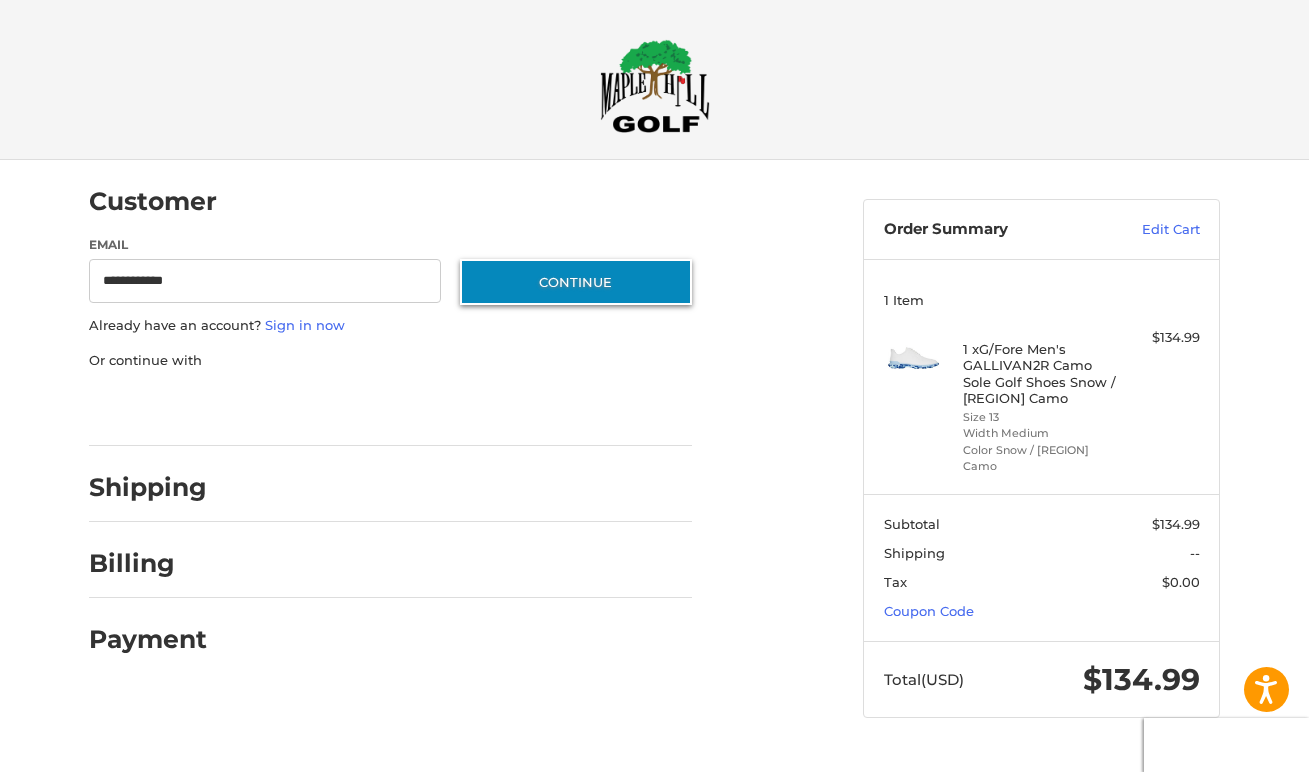 click on "Continue" at bounding box center [576, 282] 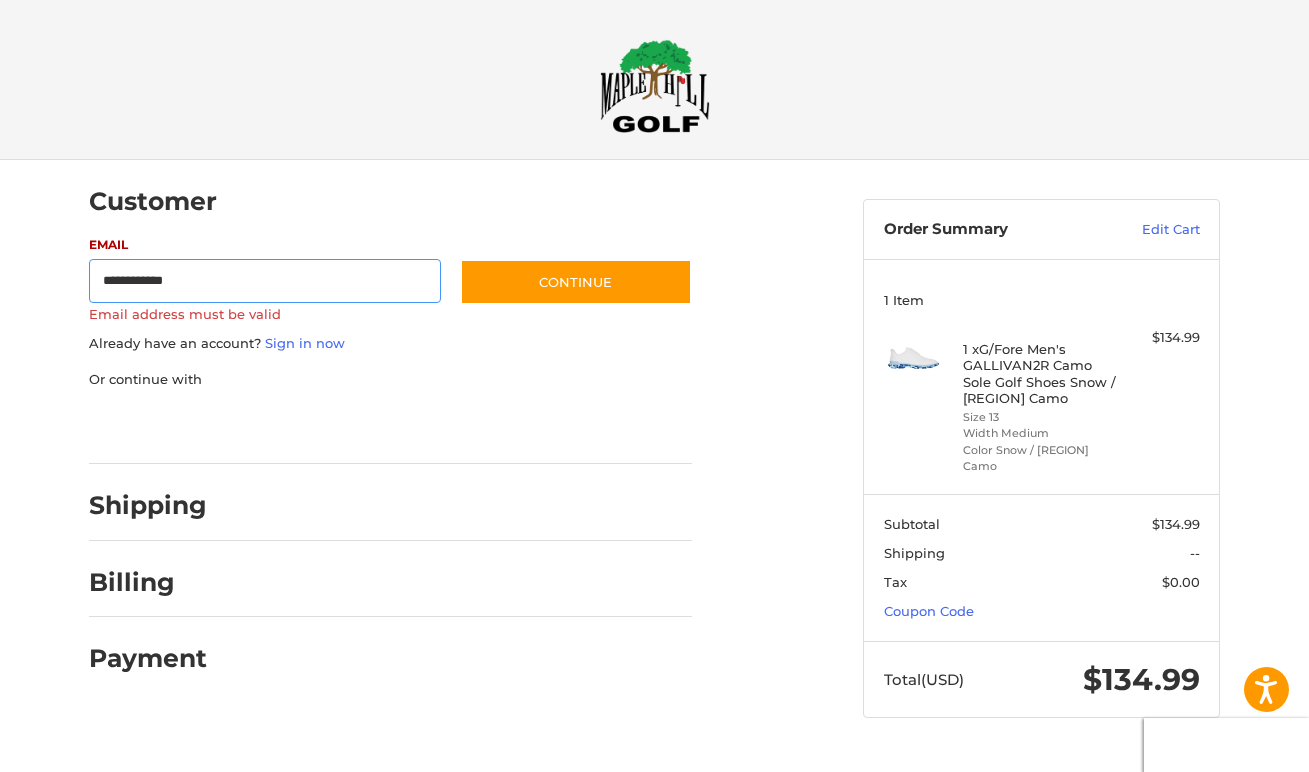 click on "**********" at bounding box center (265, 281) 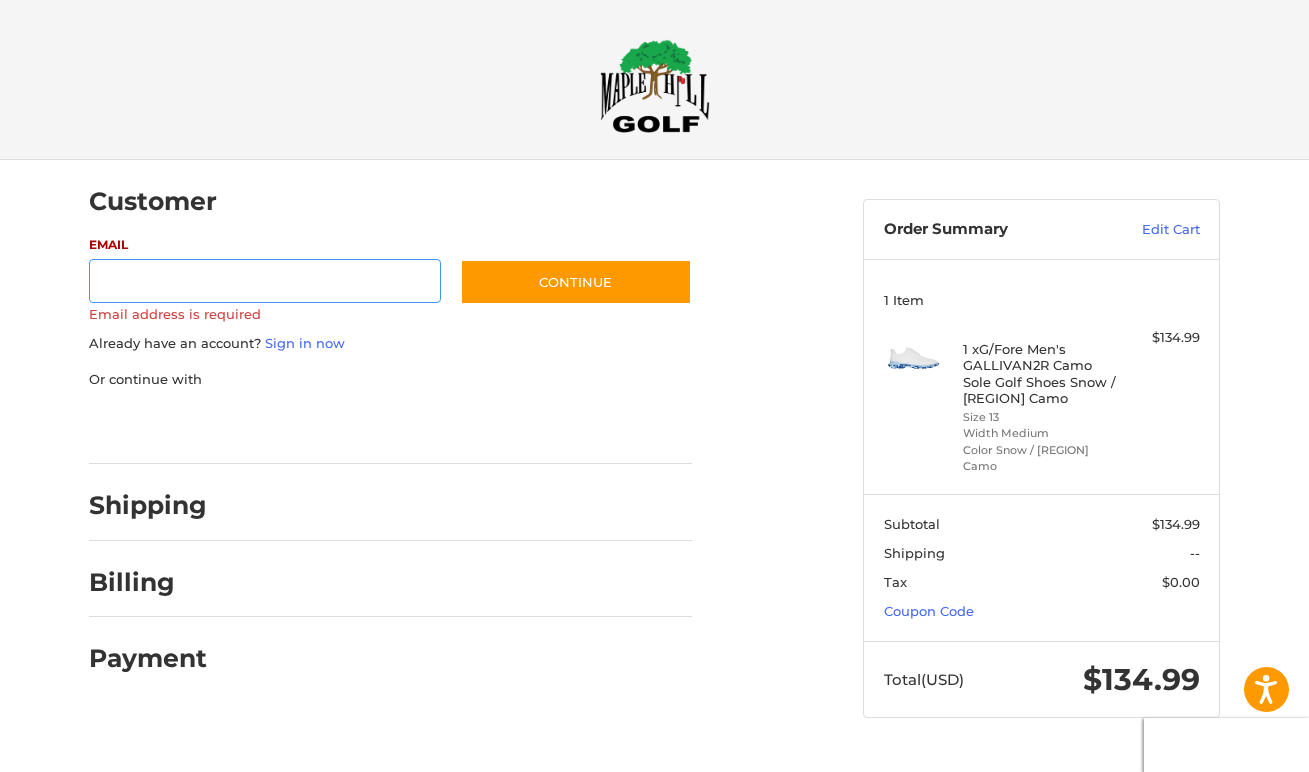 type 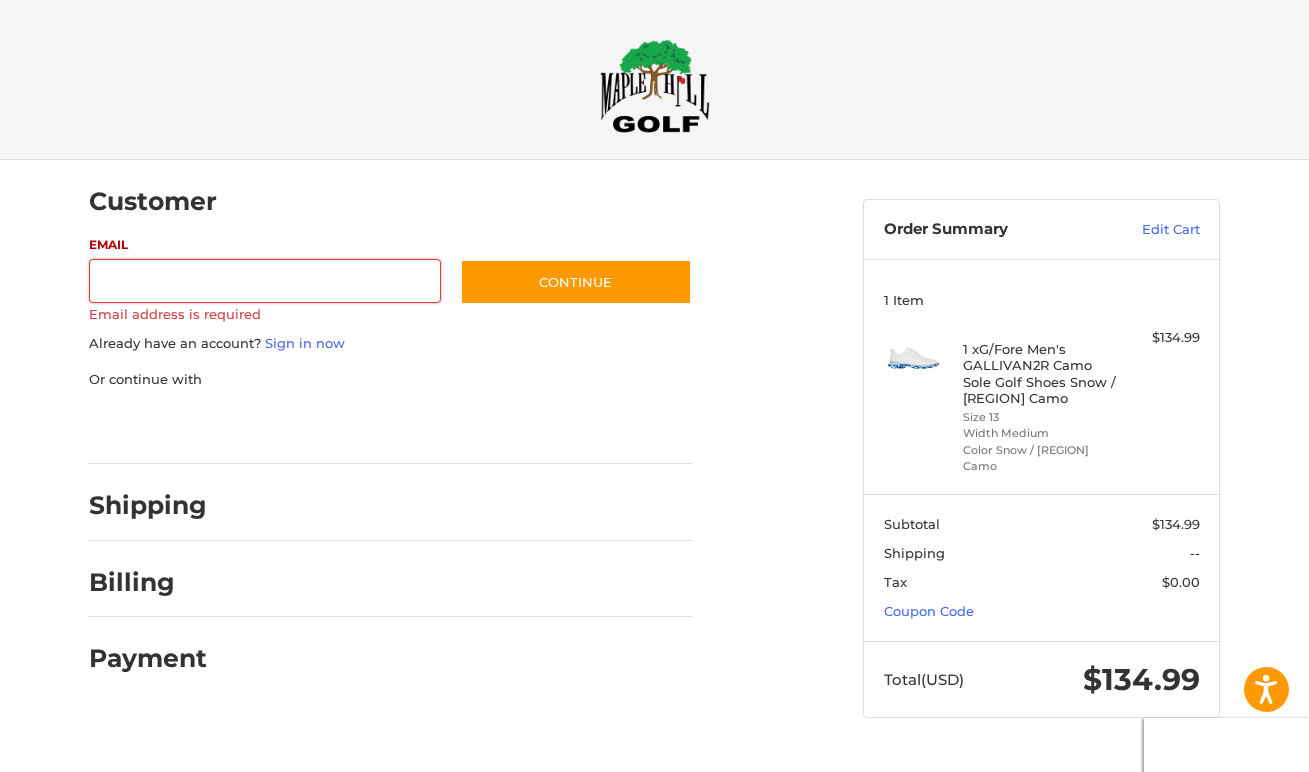 click at bounding box center [654, 757] 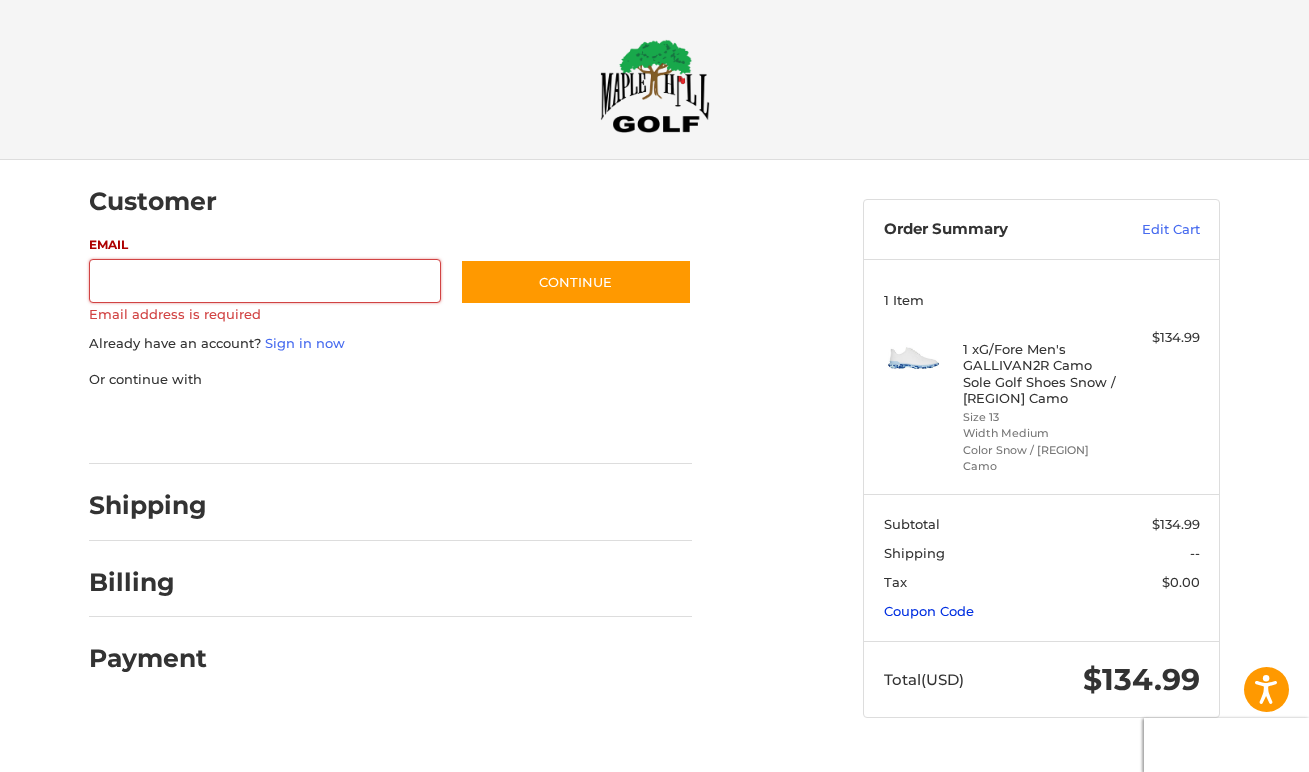 scroll, scrollTop: 0, scrollLeft: 0, axis: both 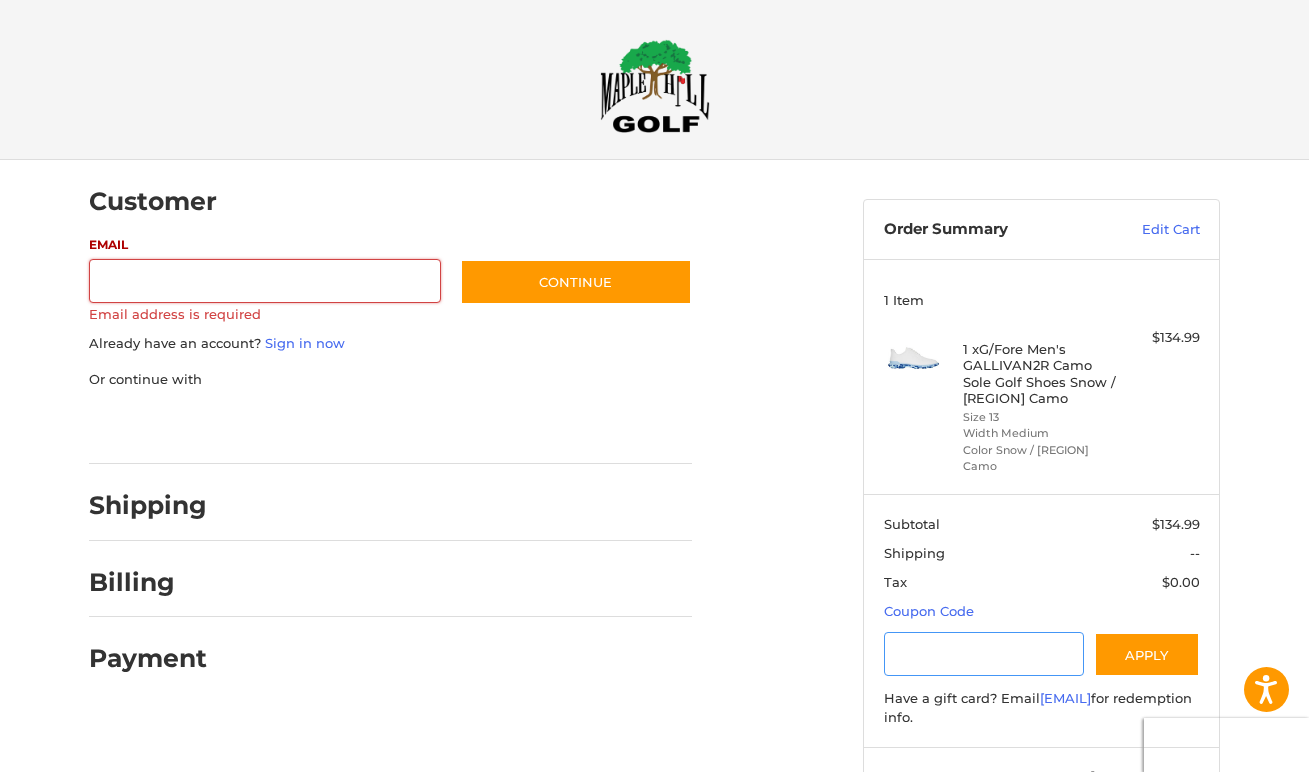 click at bounding box center (984, 654) 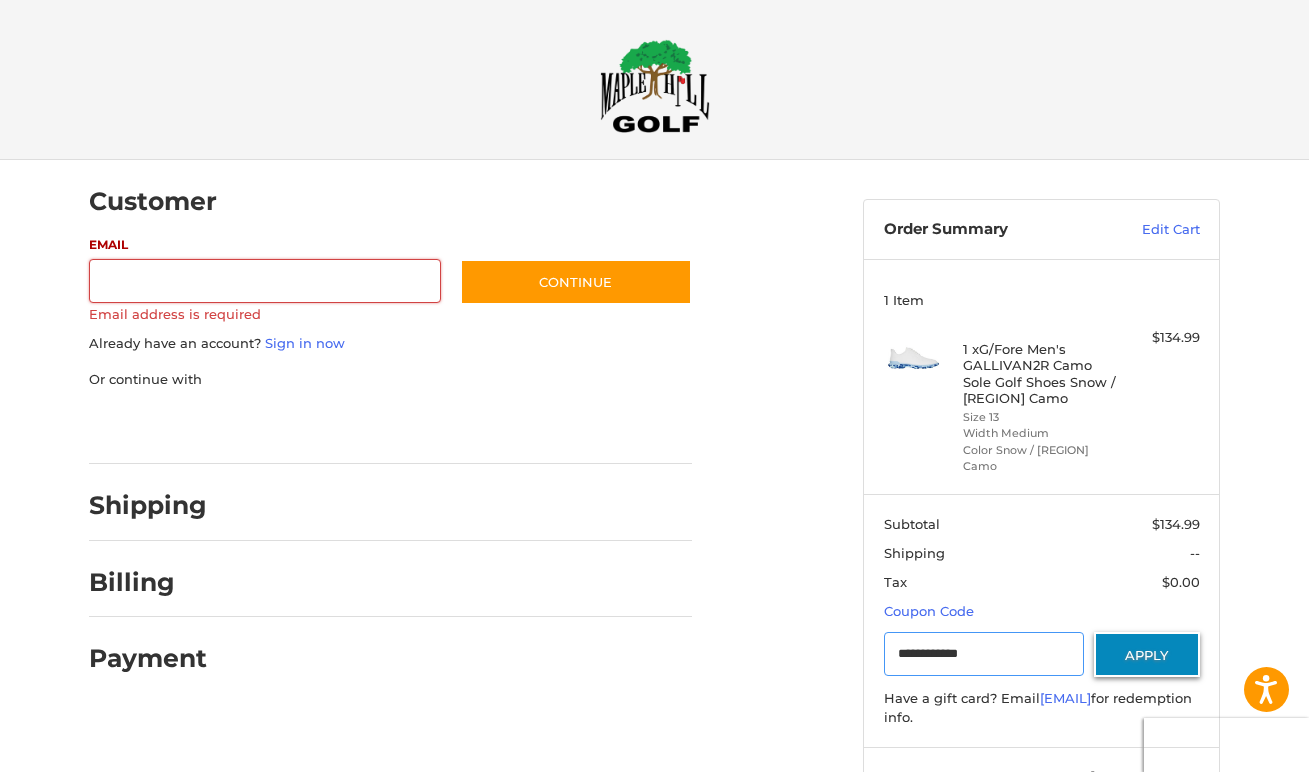 type on "**********" 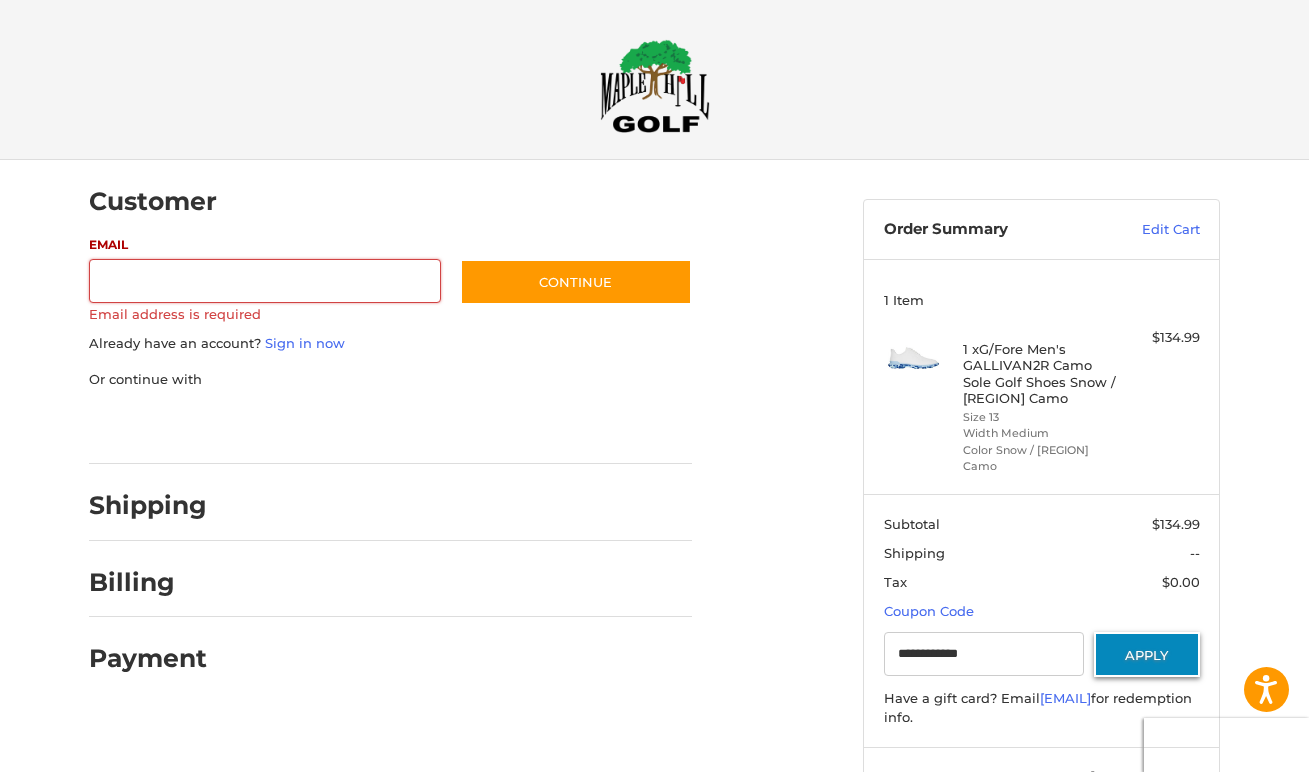click on "Apply" at bounding box center [1147, 654] 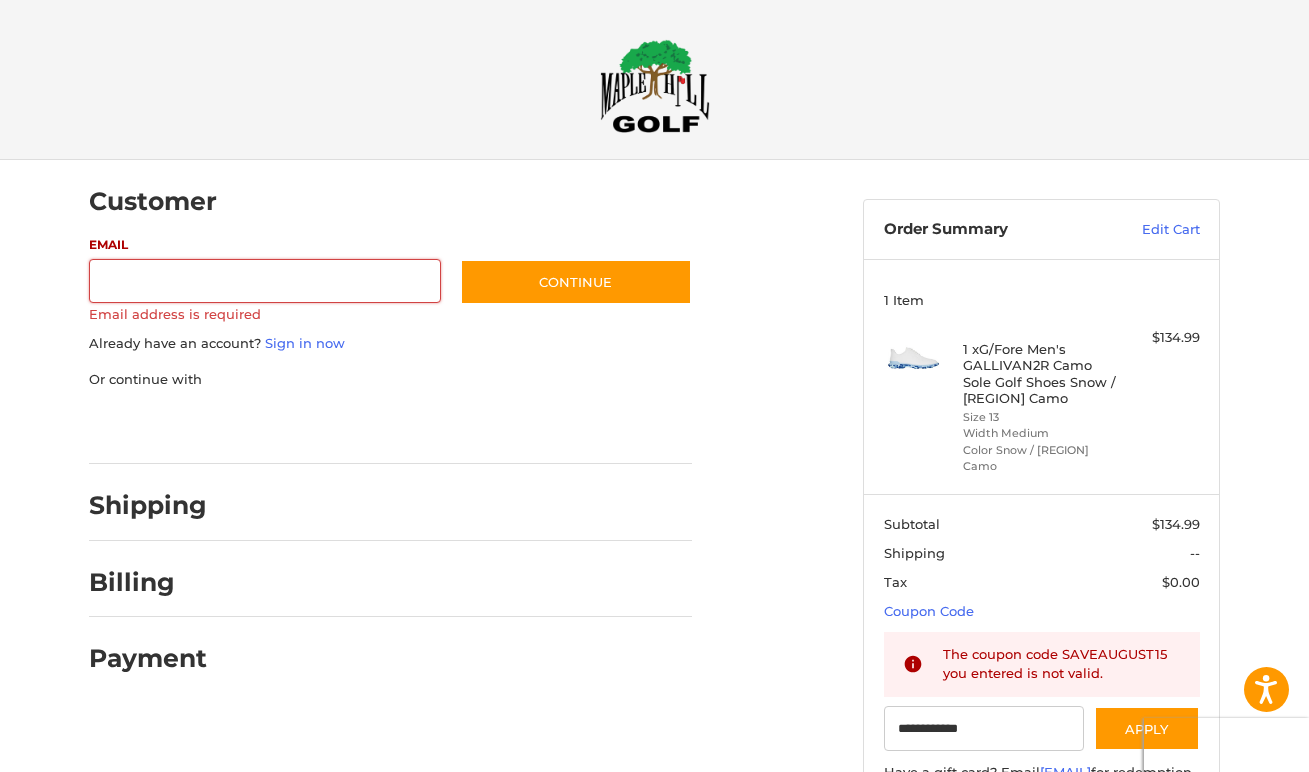scroll, scrollTop: 0, scrollLeft: 0, axis: both 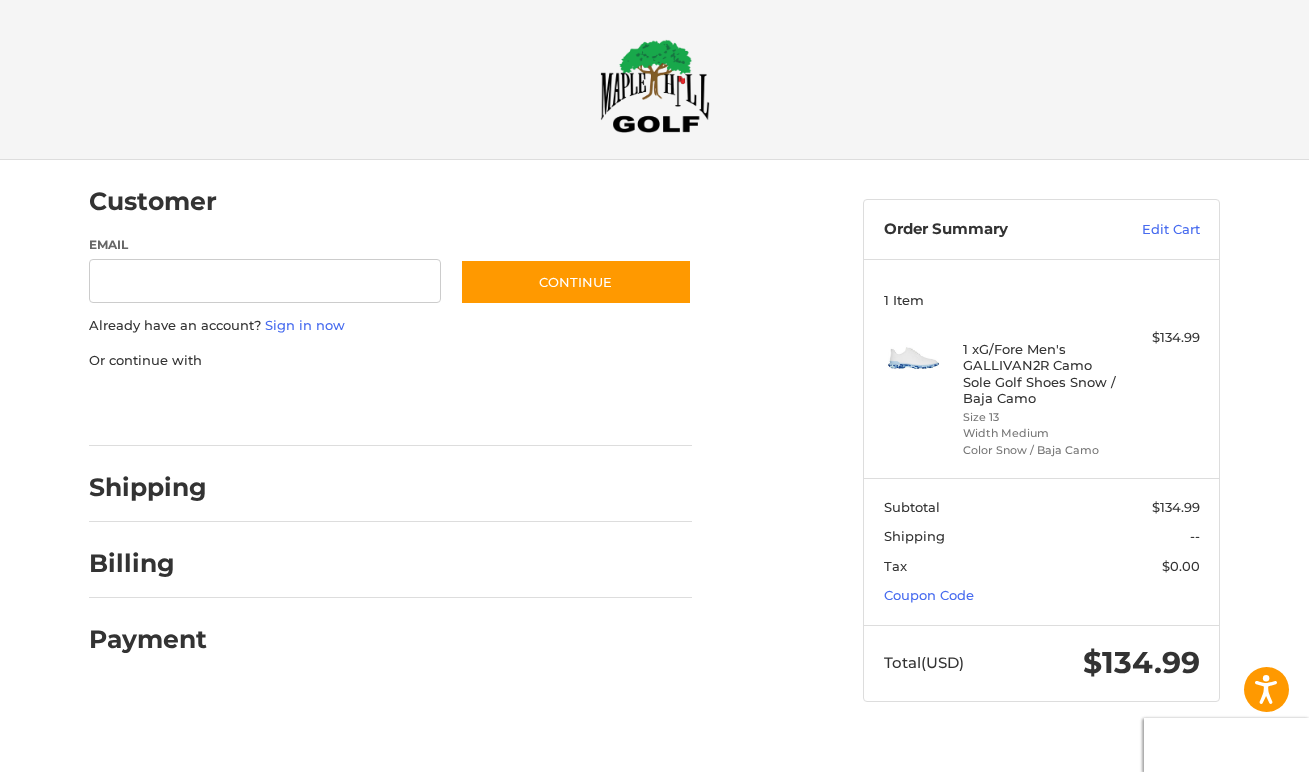 click at bounding box center [654, 741] 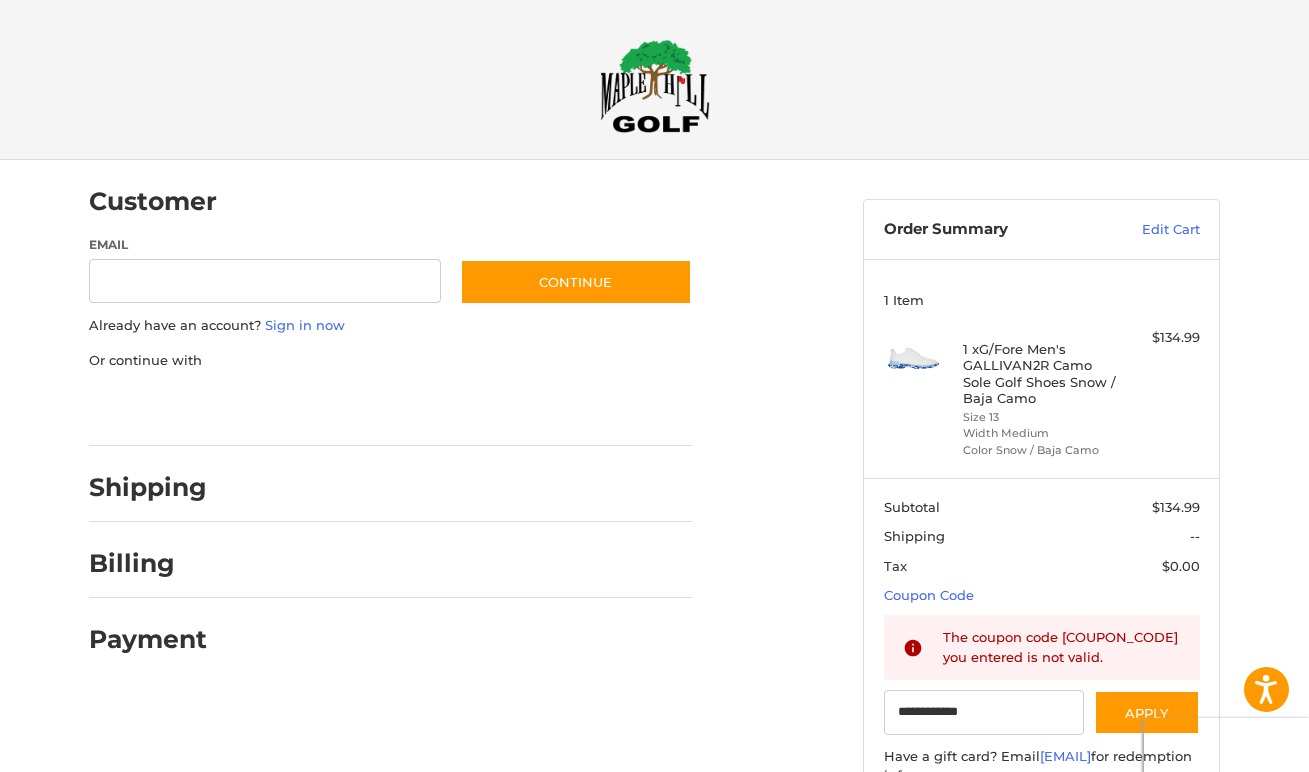 click at bounding box center (654, 921) 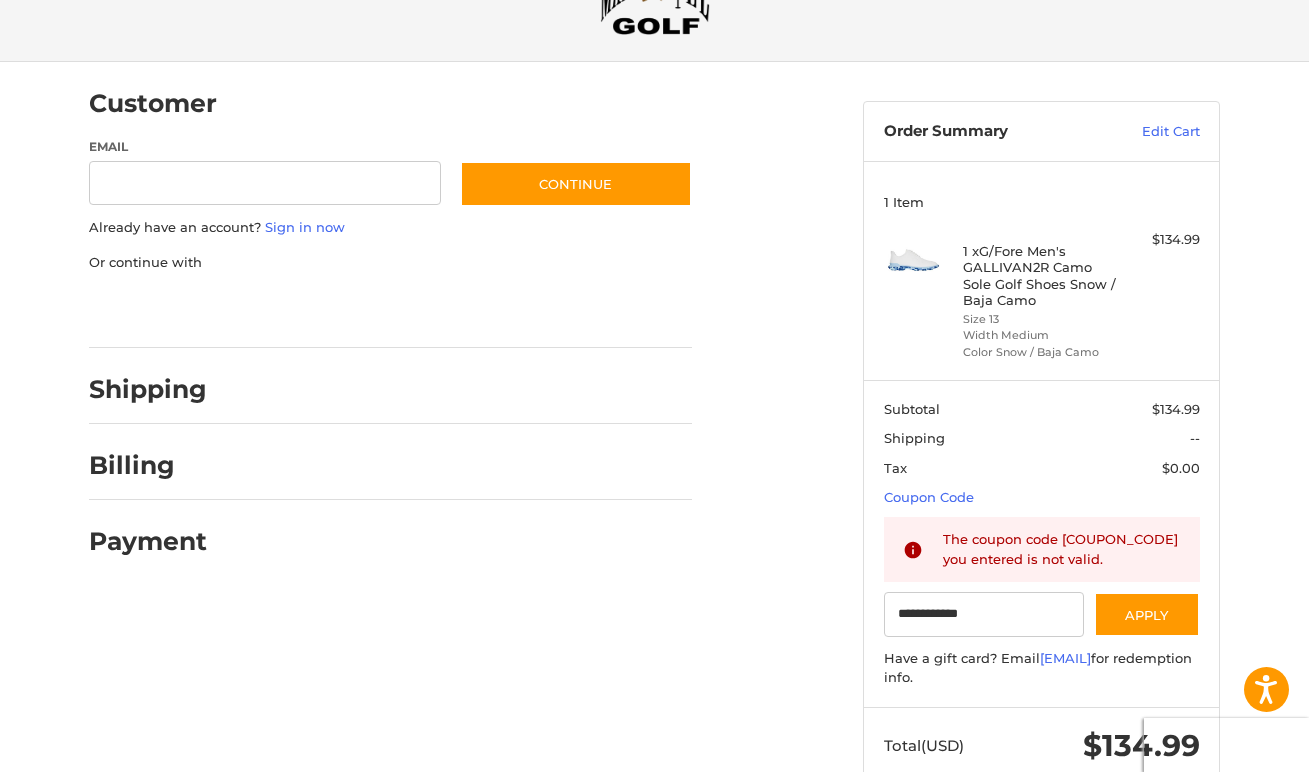 scroll, scrollTop: 125, scrollLeft: 0, axis: vertical 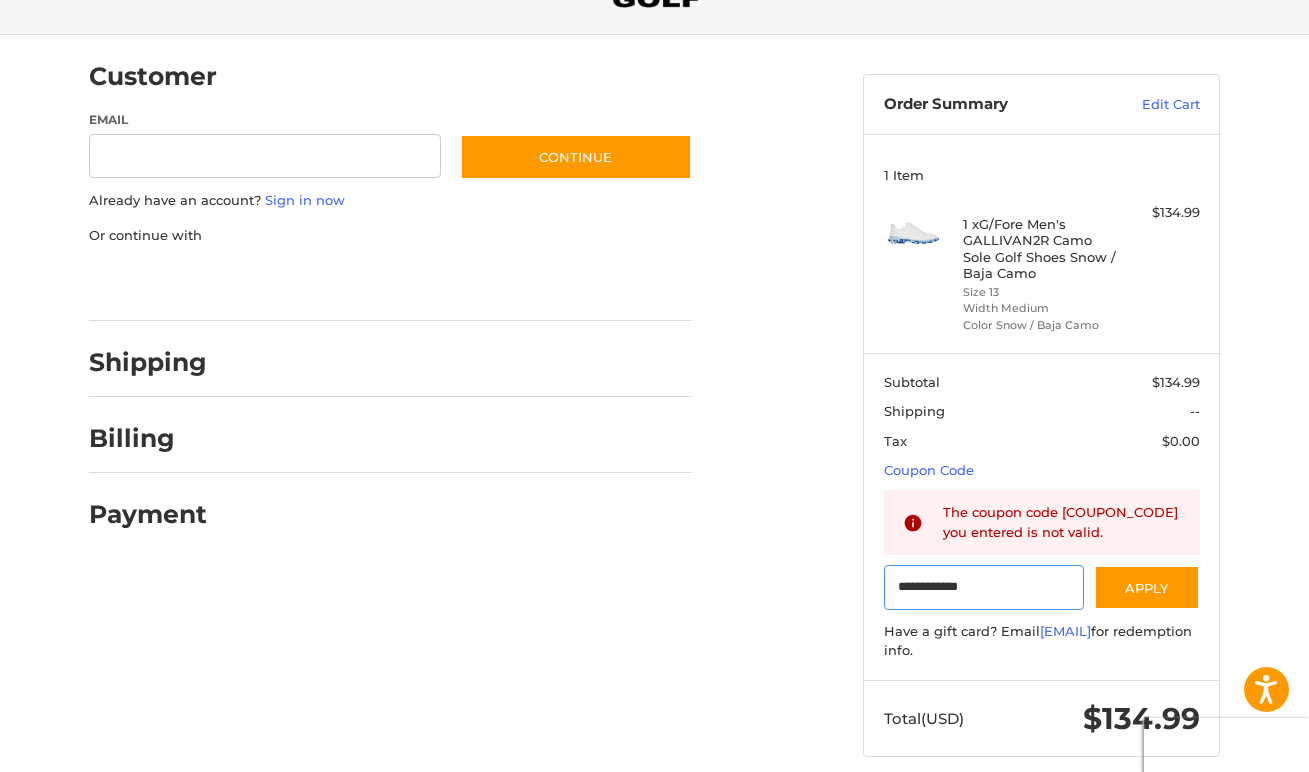 click on "**********" at bounding box center [984, 587] 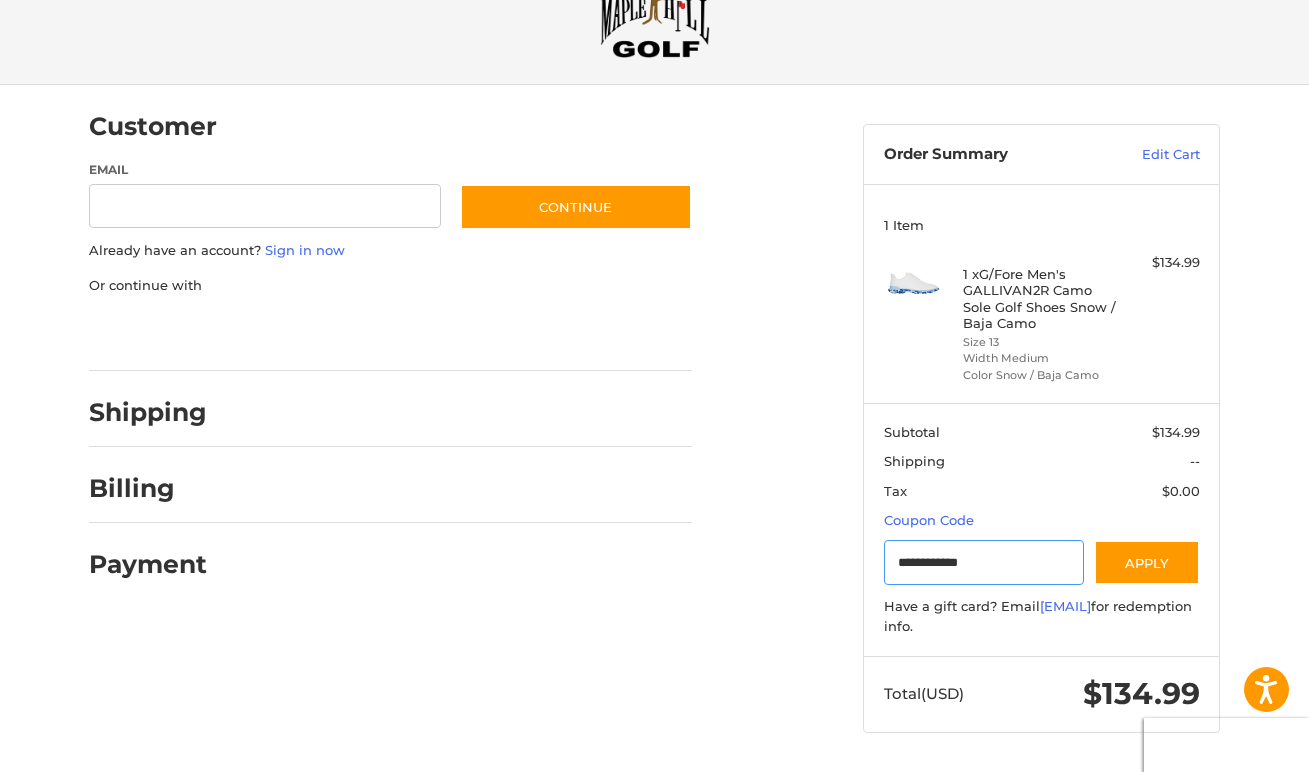 scroll, scrollTop: 68, scrollLeft: 0, axis: vertical 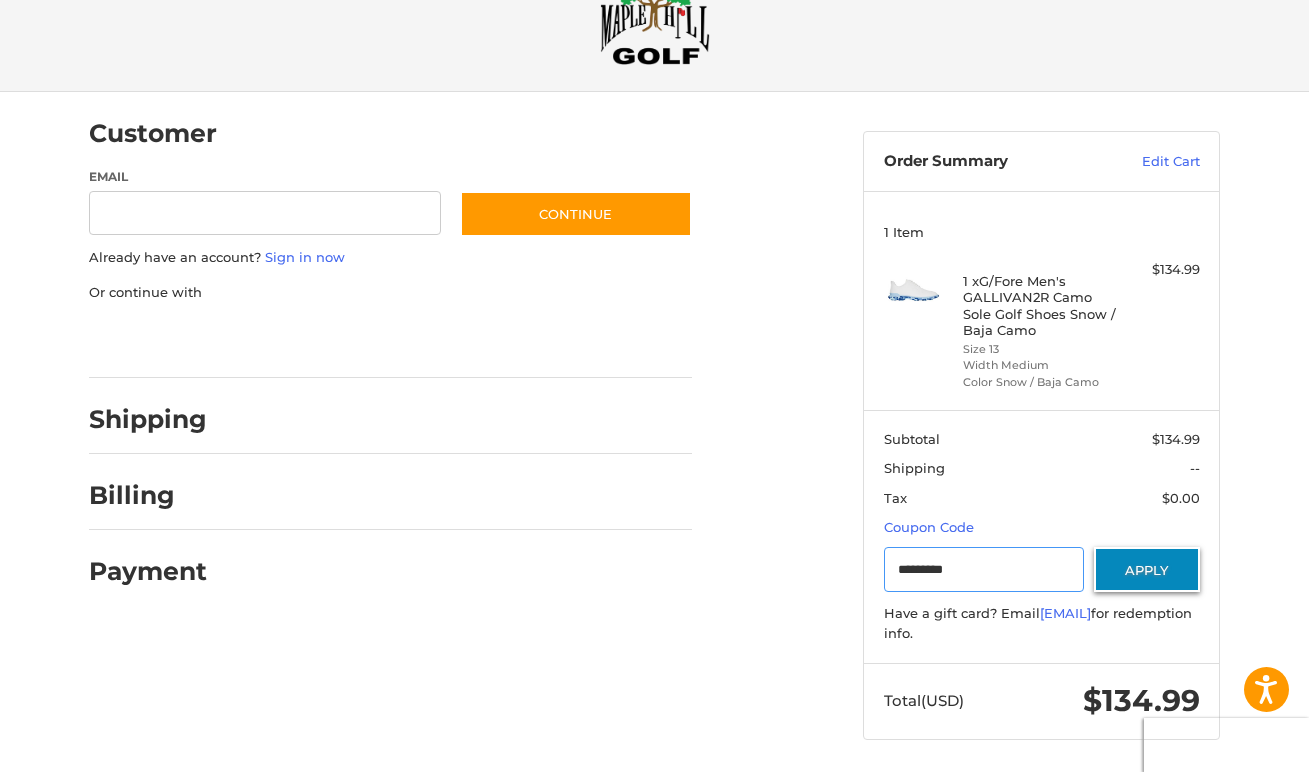 type on "*********" 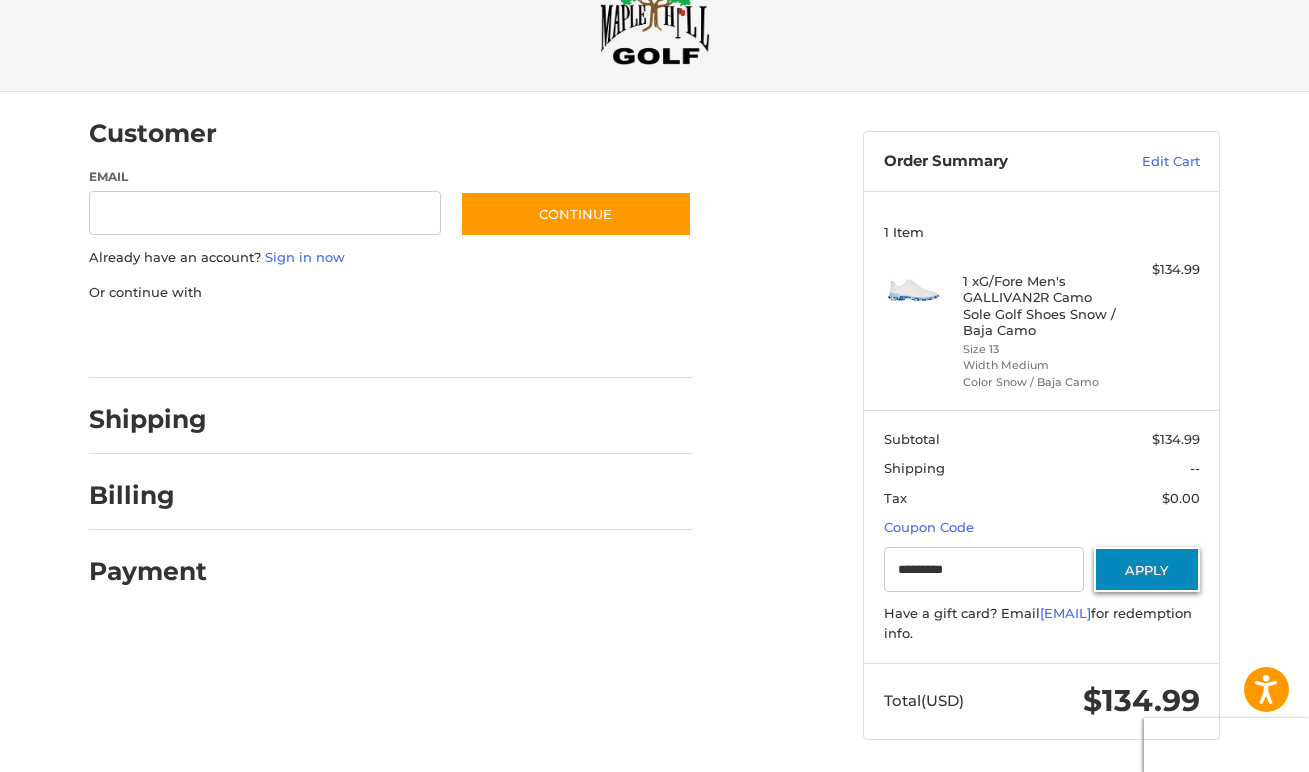 click on "Apply" at bounding box center (1147, 569) 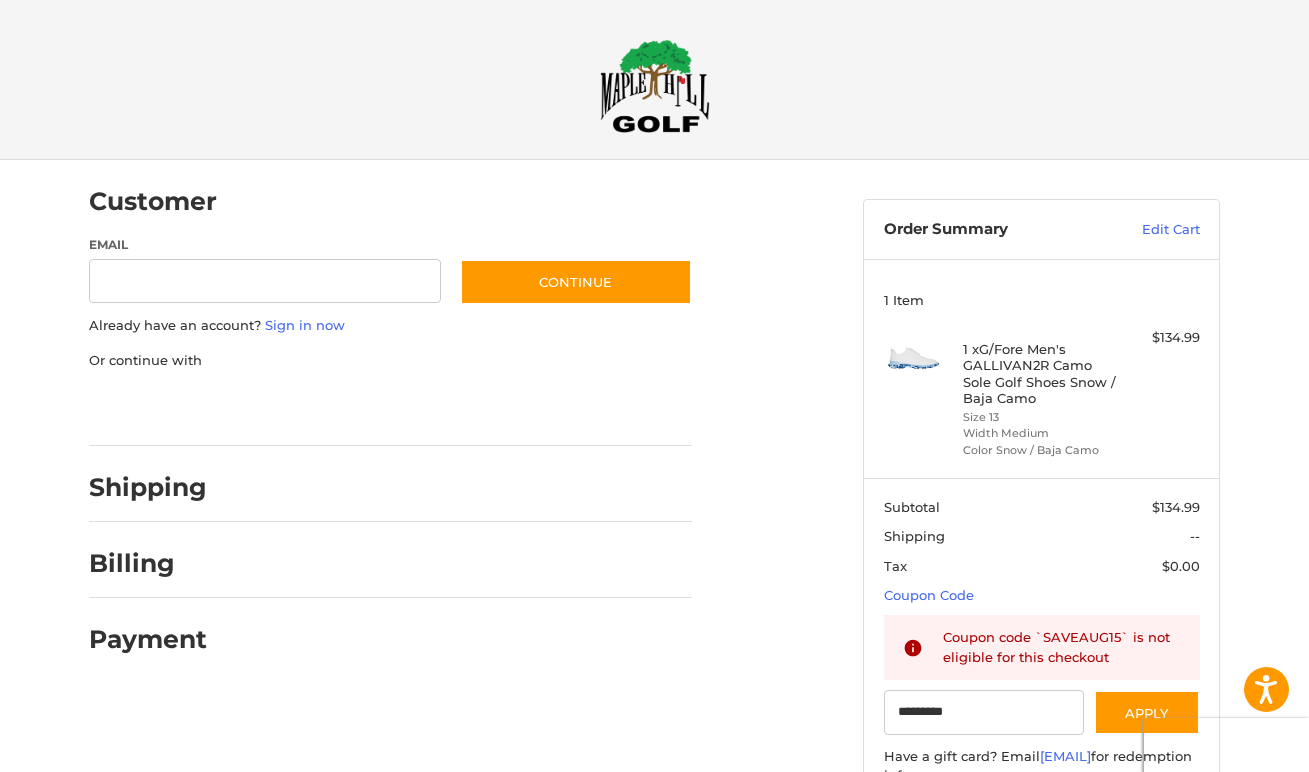 scroll, scrollTop: -1, scrollLeft: 0, axis: vertical 